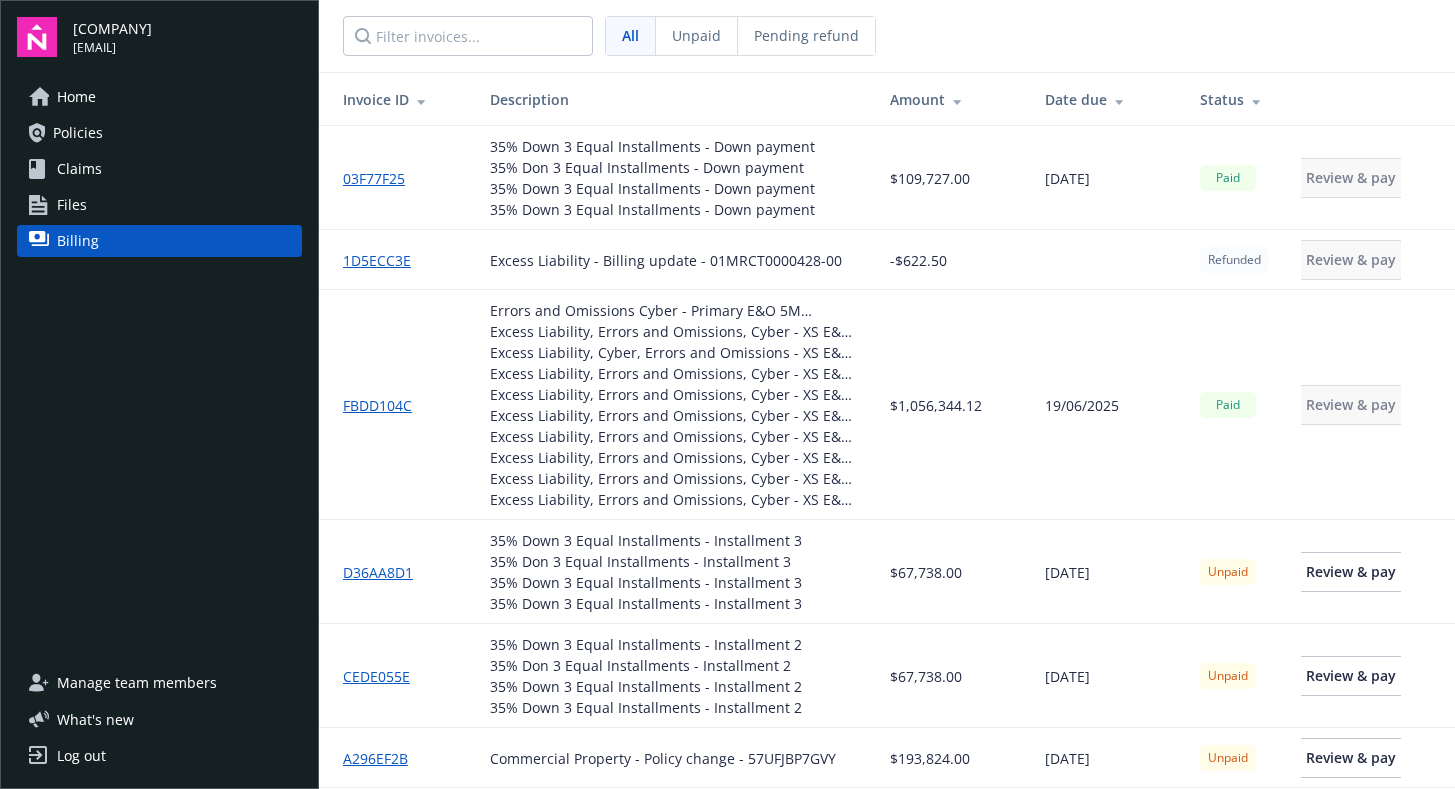 scroll, scrollTop: 0, scrollLeft: 0, axis: both 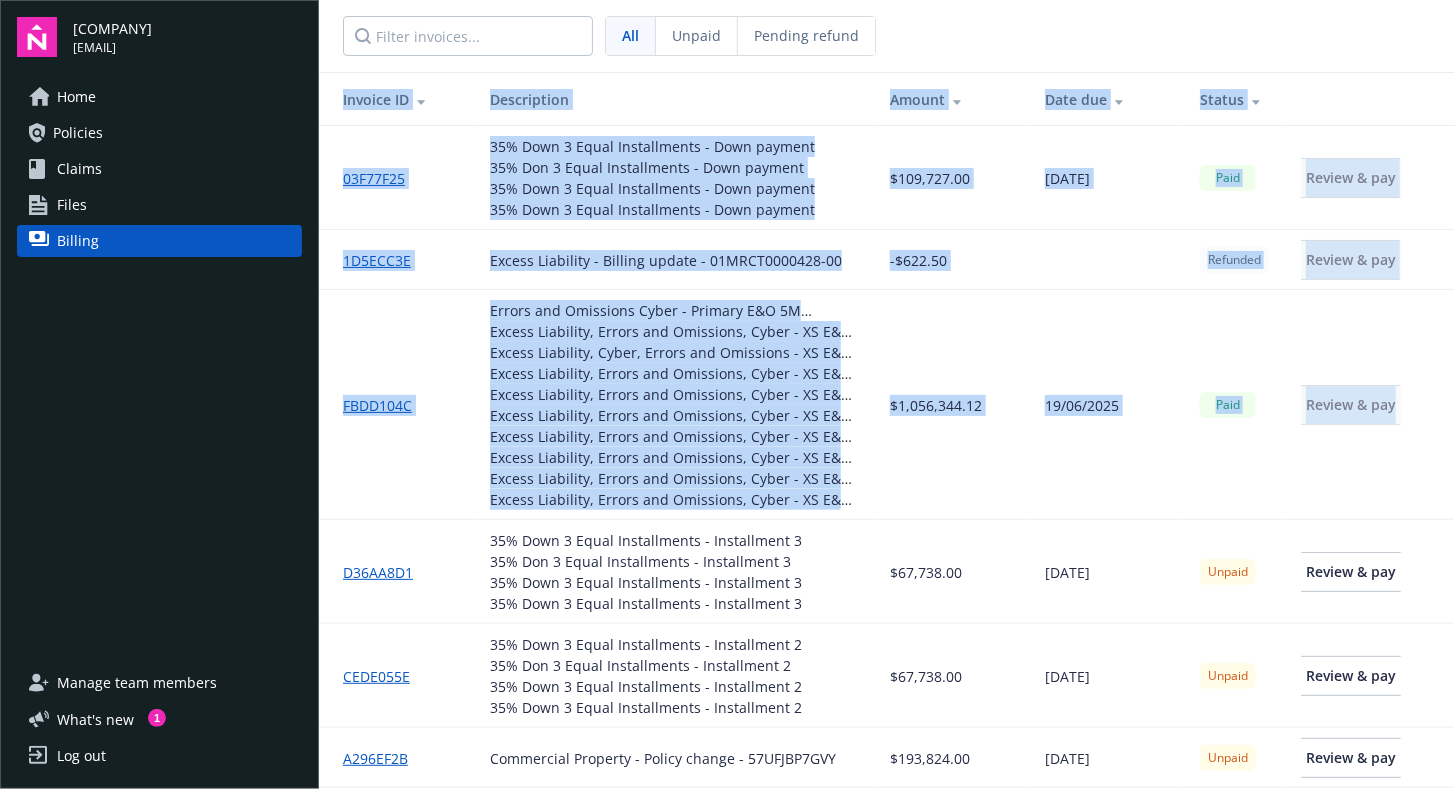 drag, startPoint x: 1425, startPoint y: 489, endPoint x: 1435, endPoint y: 534, distance: 46.09772 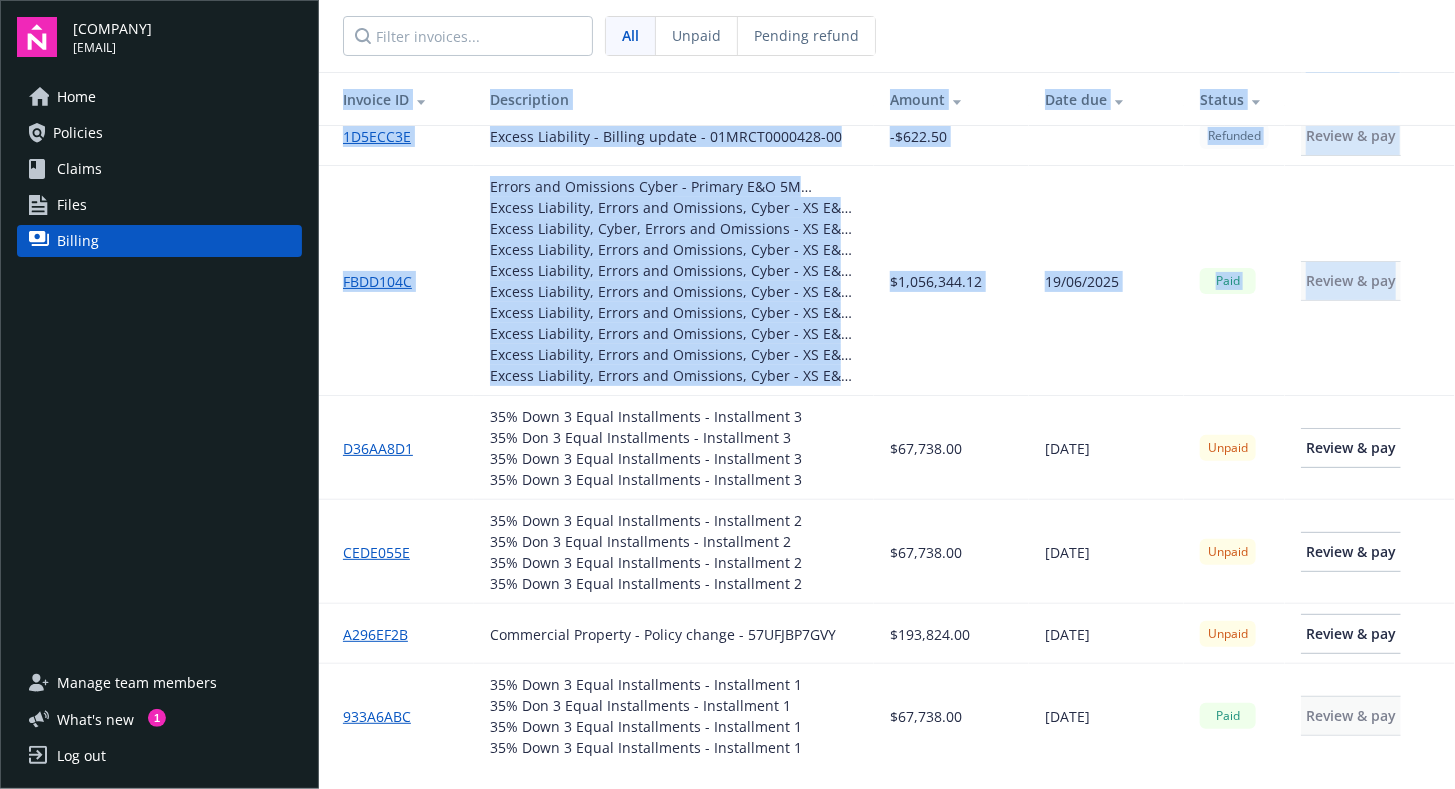 scroll, scrollTop: 138, scrollLeft: 32, axis: both 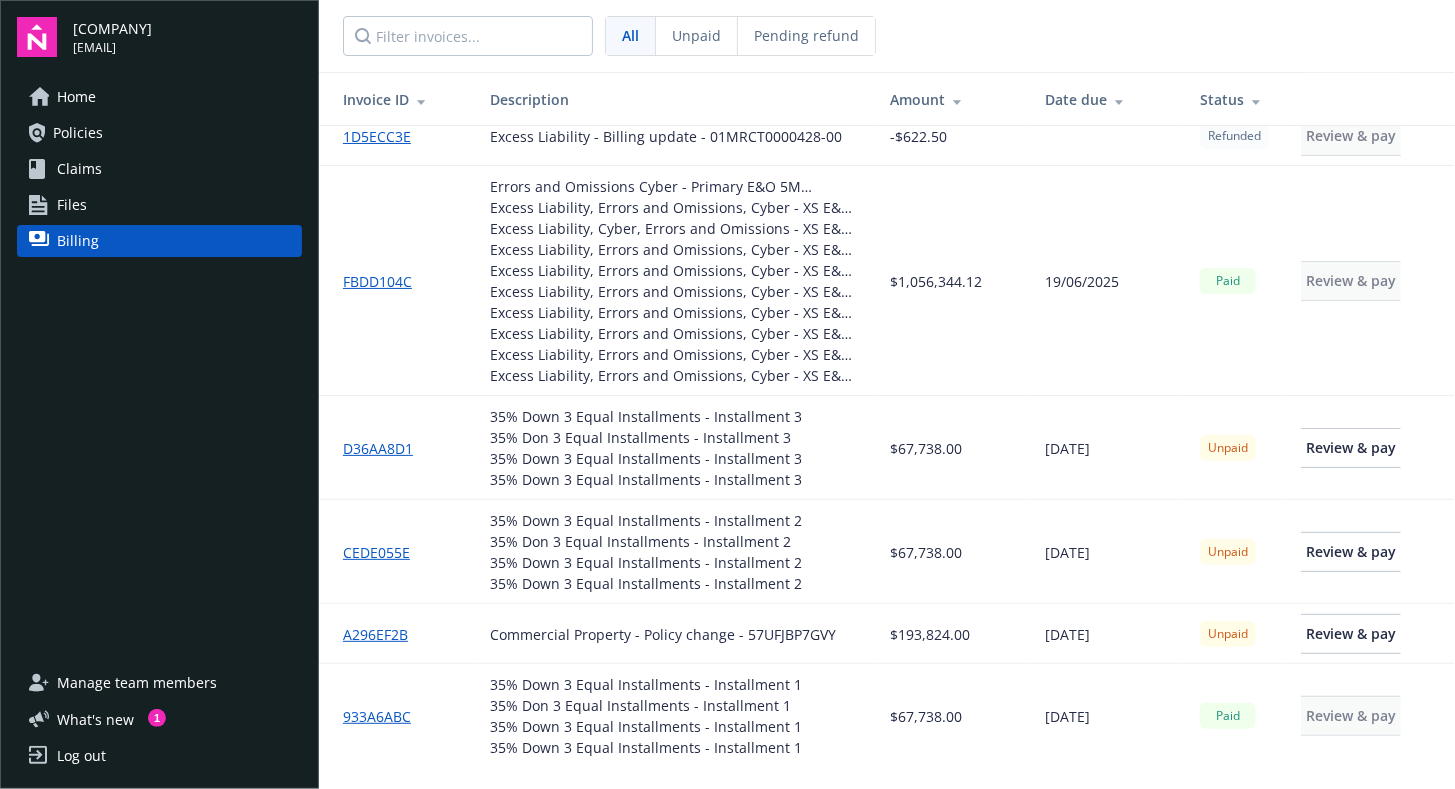 click on "Please allow up to 10 business days for a recently paid invoice to be reflected as paid in our records." at bounding box center [887, 814] 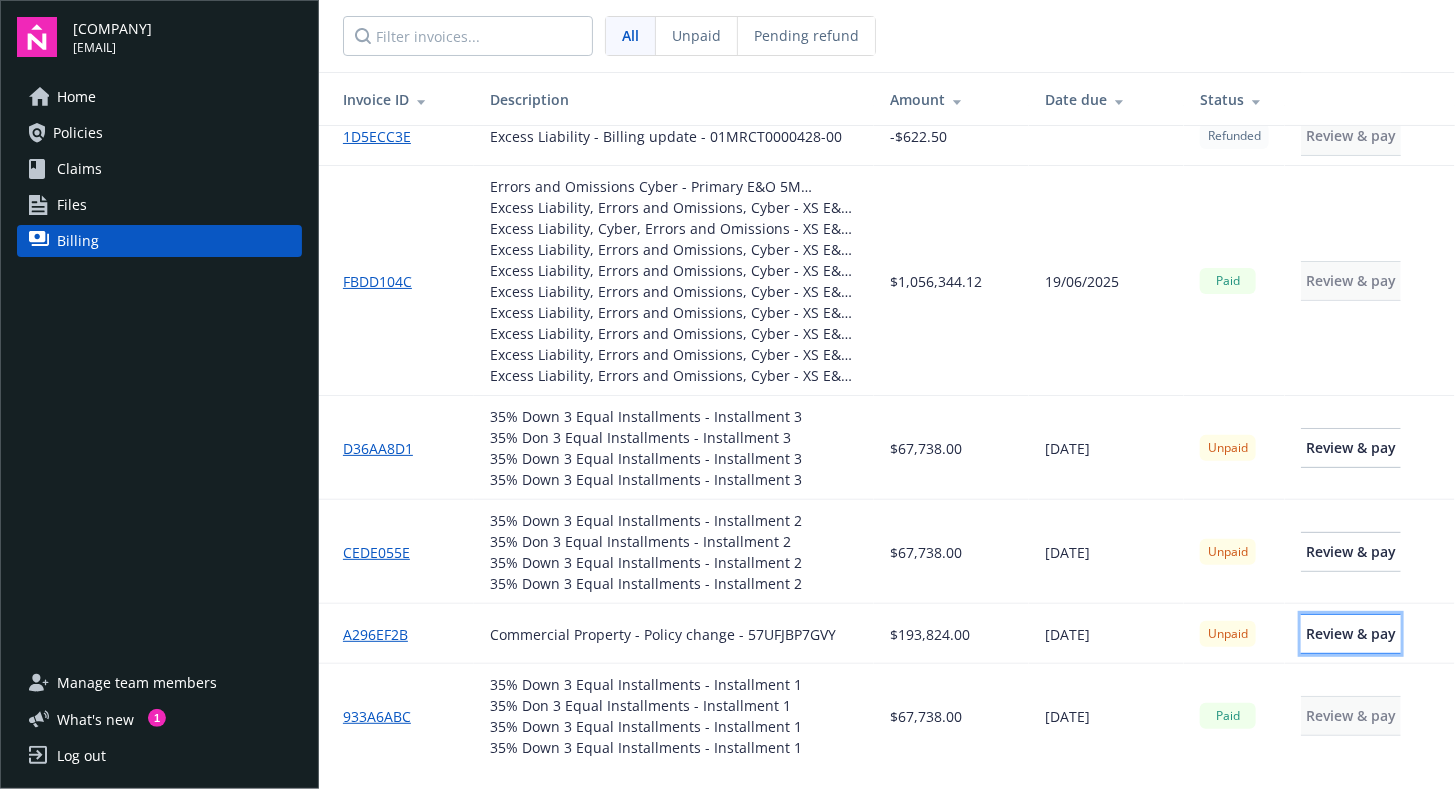 click on "Review & pay" at bounding box center (1351, 633) 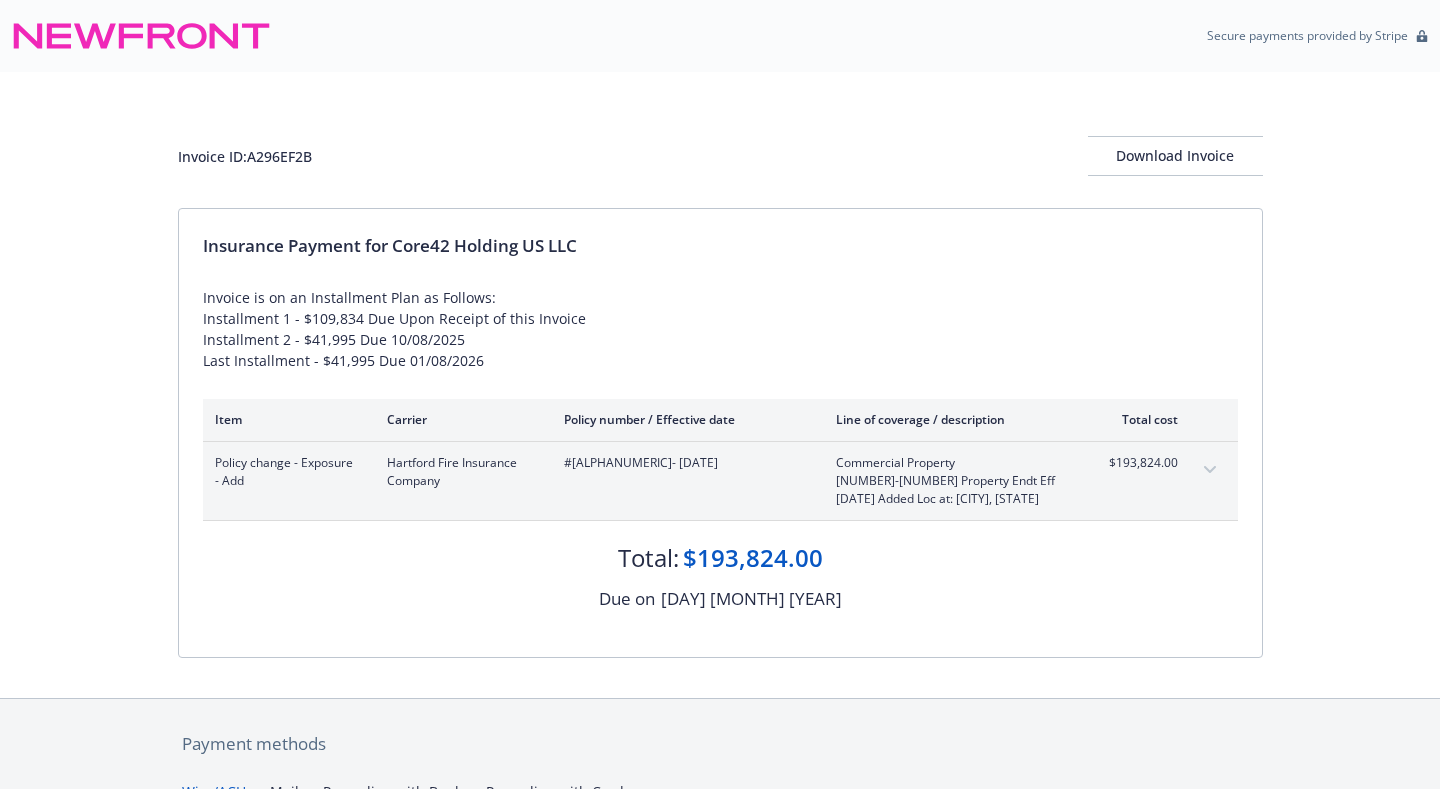 scroll, scrollTop: 0, scrollLeft: 0, axis: both 